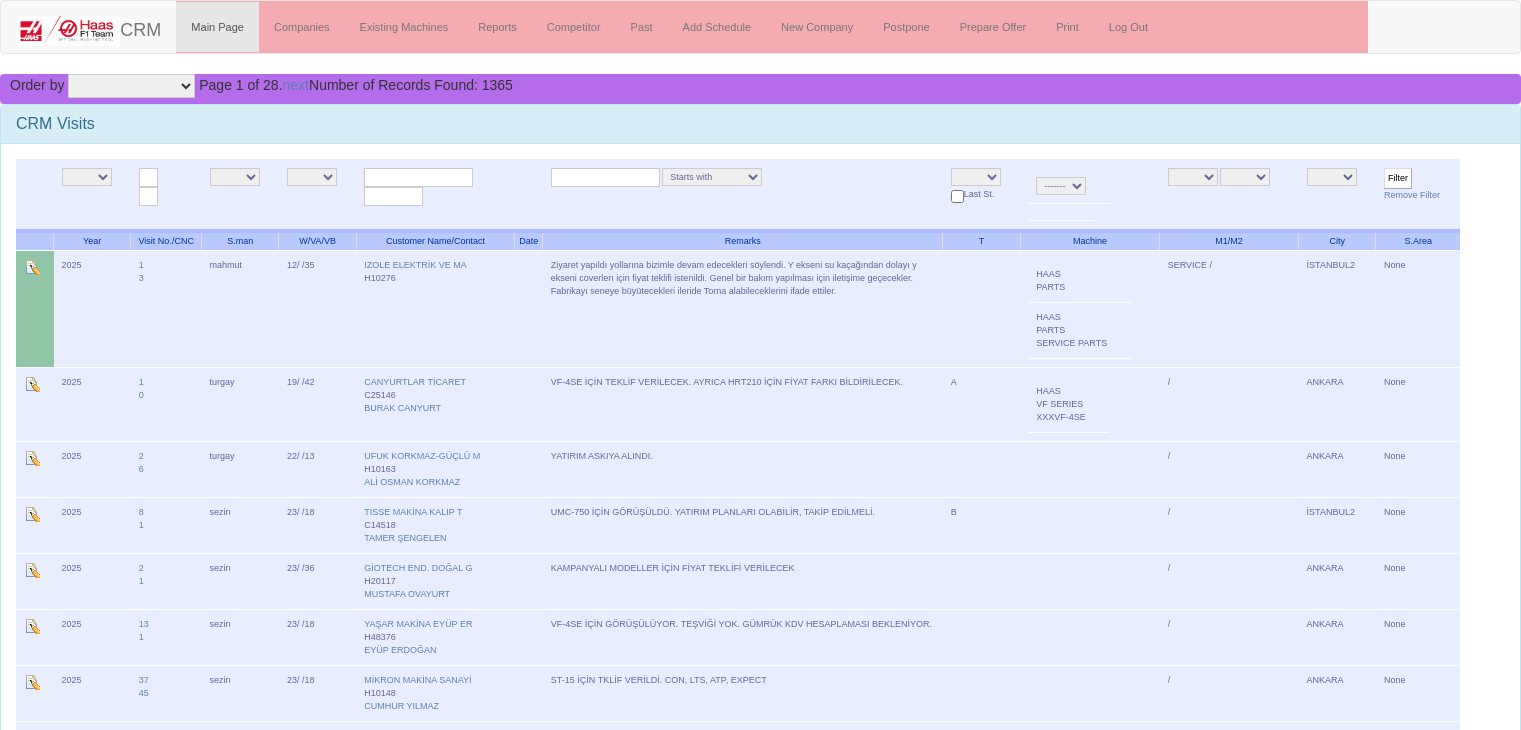 scroll, scrollTop: 0, scrollLeft: 0, axis: both 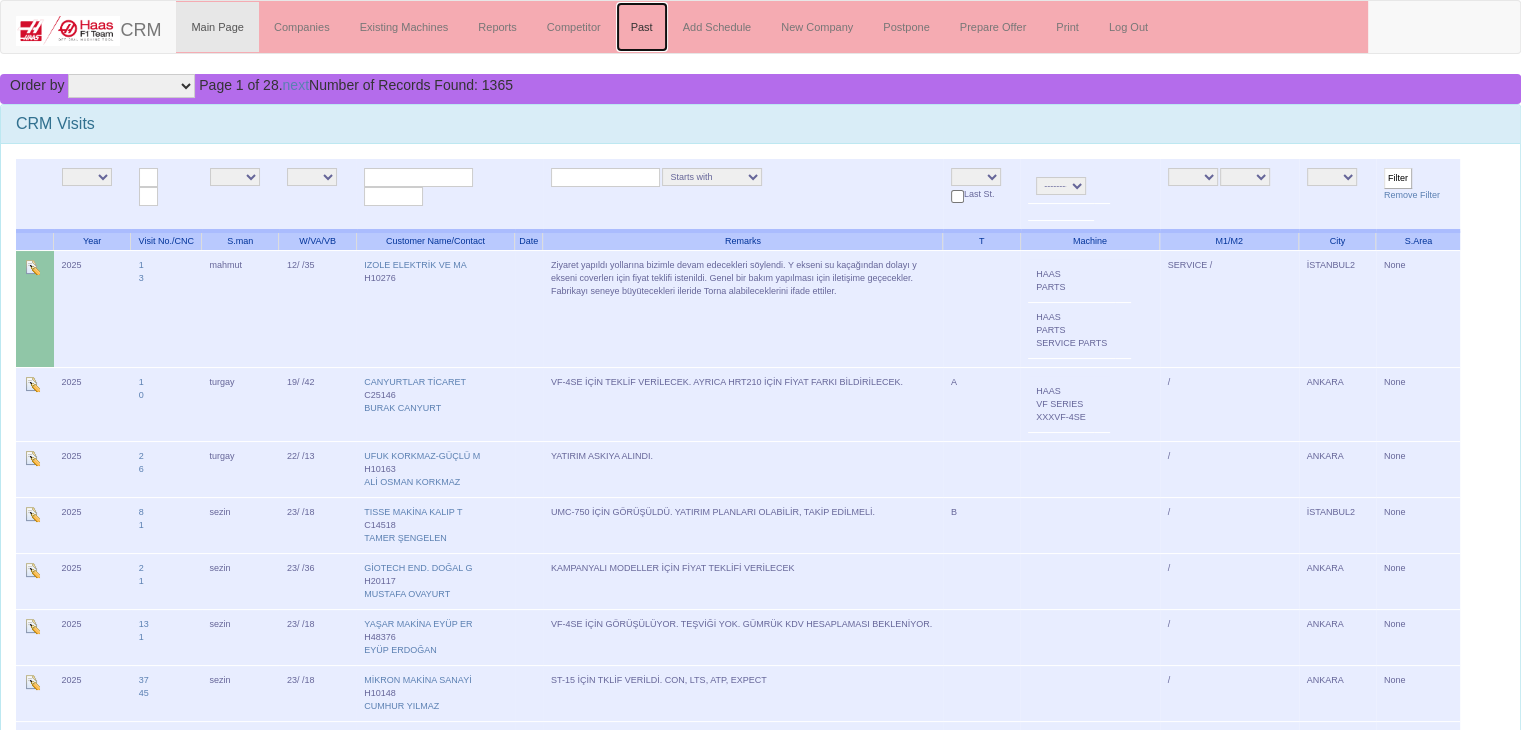 click on "Past" at bounding box center (642, 27) 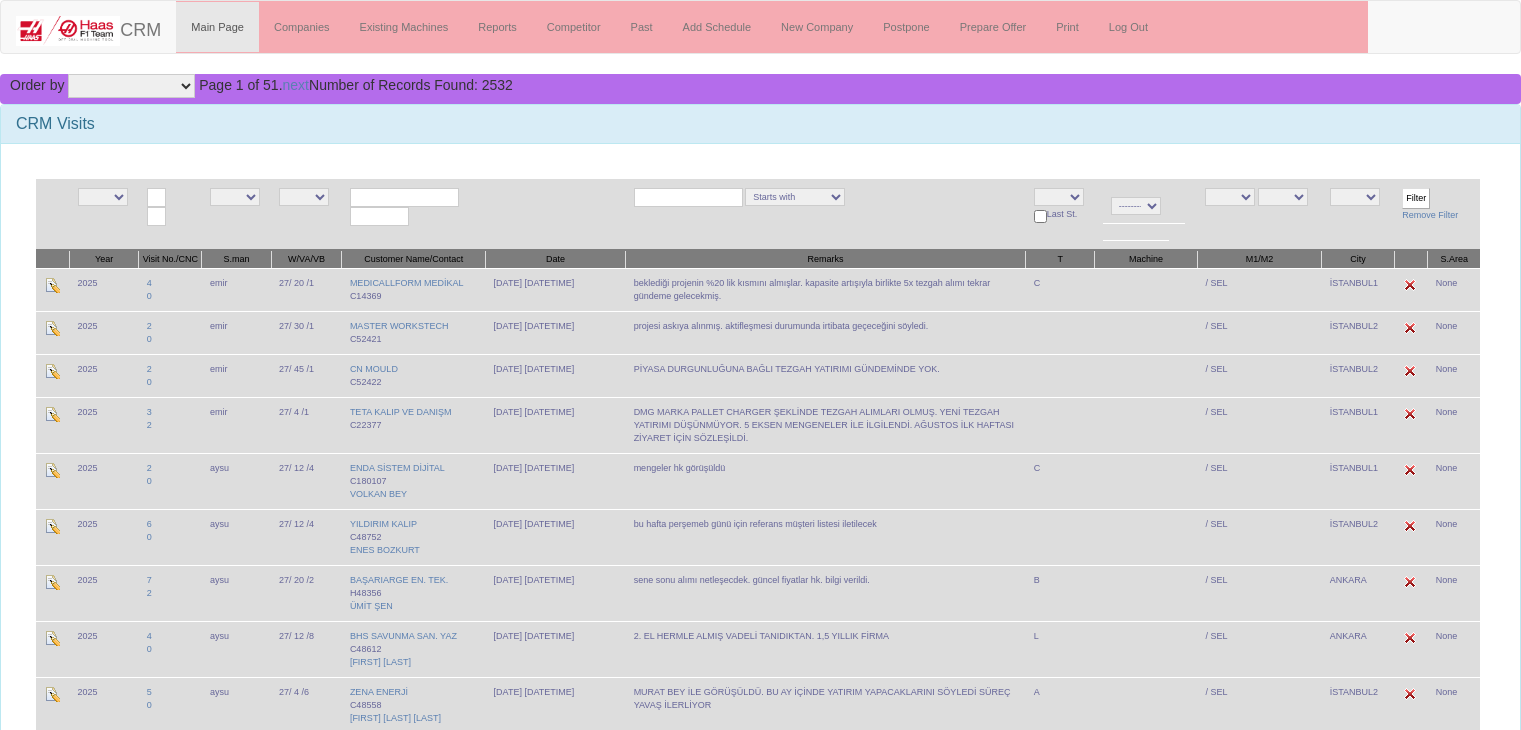 scroll, scrollTop: 0, scrollLeft: 0, axis: both 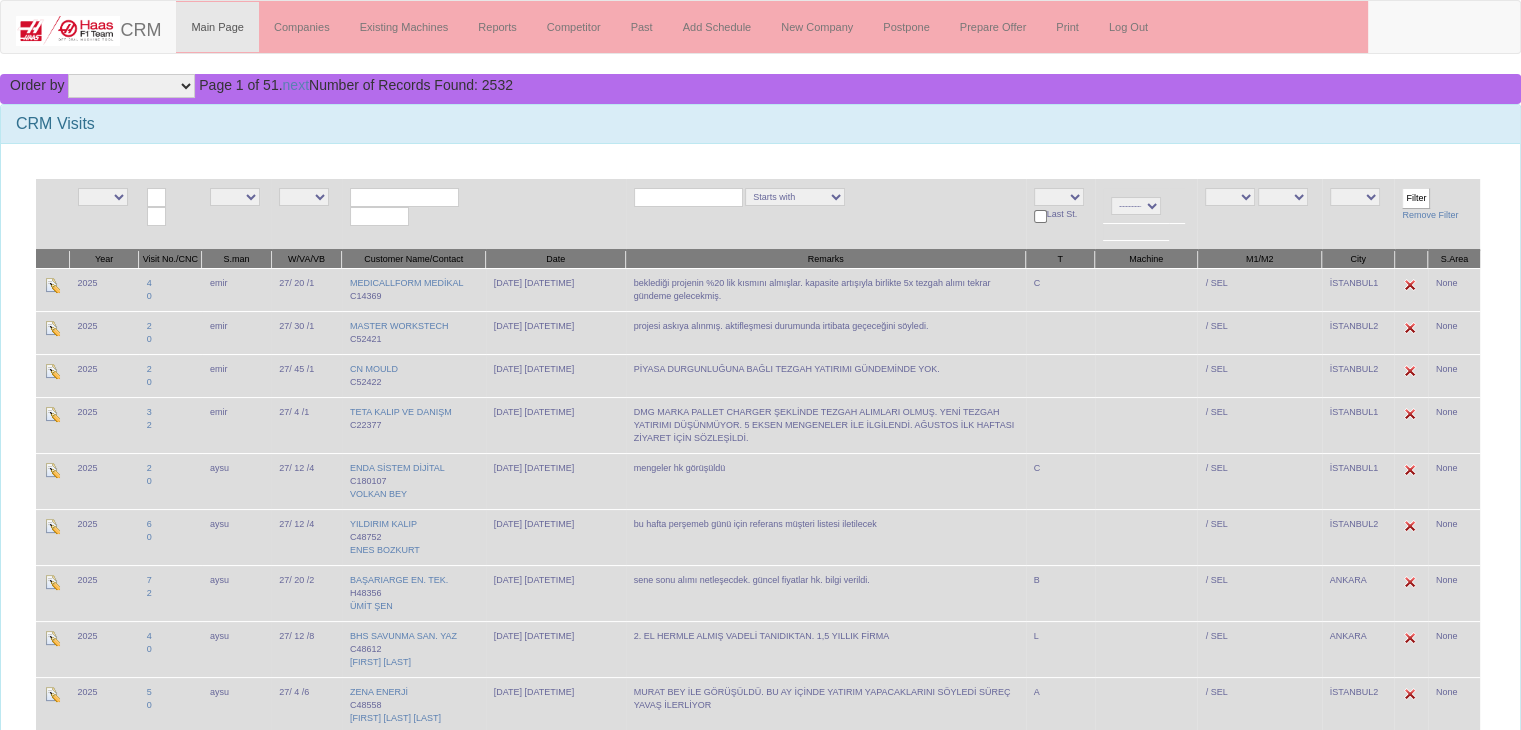 click on "[GREETING]
[INITIAL]
[FIRST]
[FIRST]
[FIRST]
[FIRST]
[FIRST]
[TITLE]
[FIRST]
[FIRST]
[FIRST]
[FIRST]
[FIRST]
[FIRST]
[FIRST]" at bounding box center (233, 197) 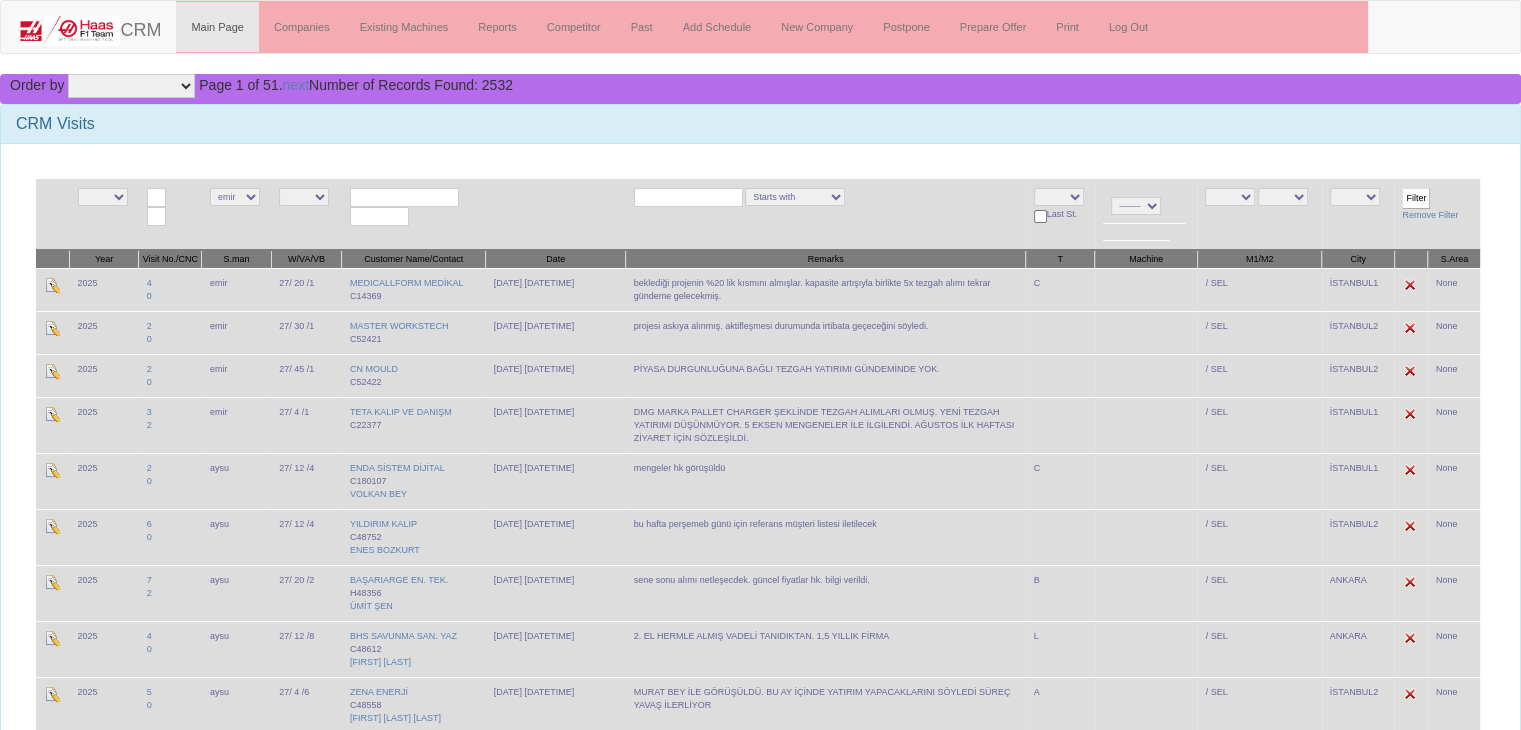 click on "Filter" at bounding box center [1417, 198] 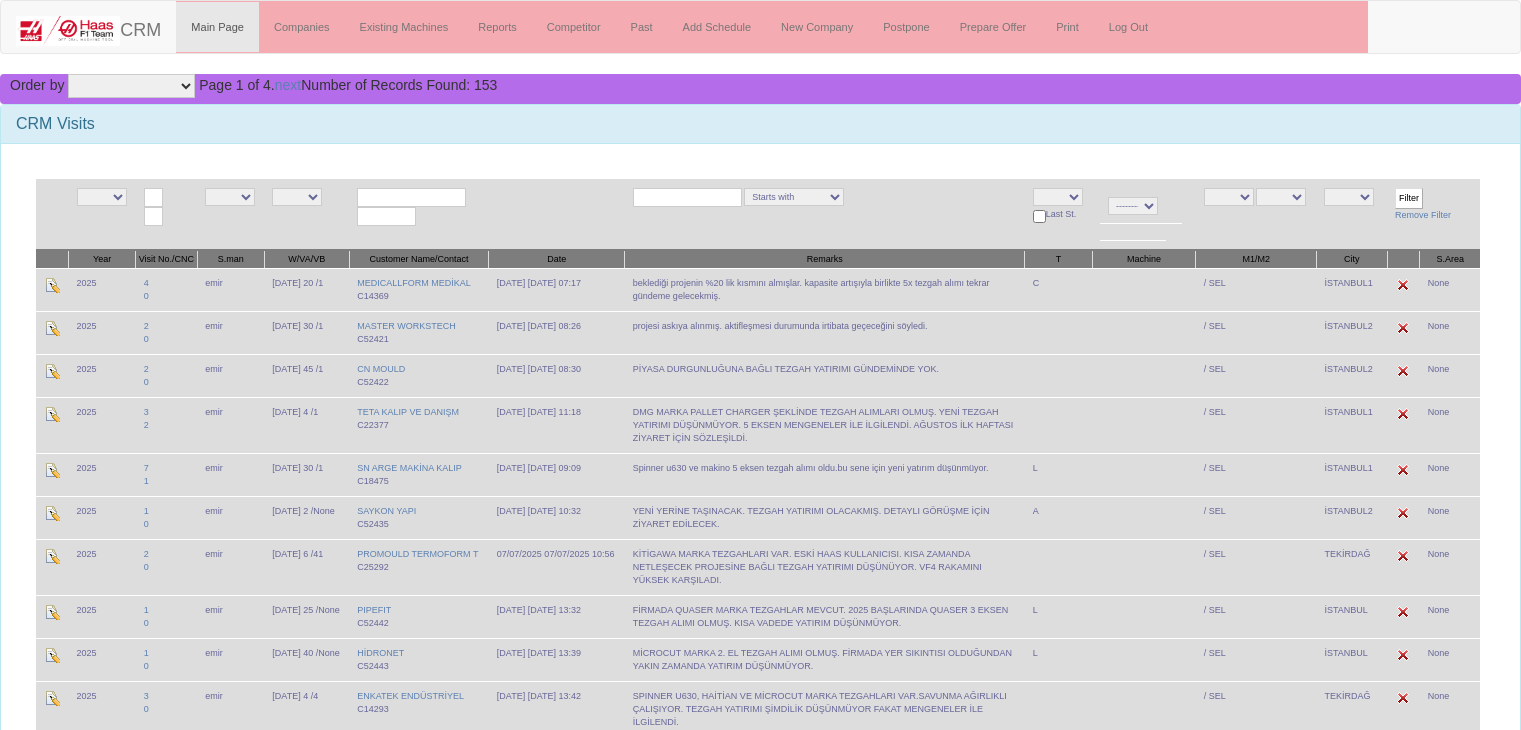 scroll, scrollTop: 0, scrollLeft: 0, axis: both 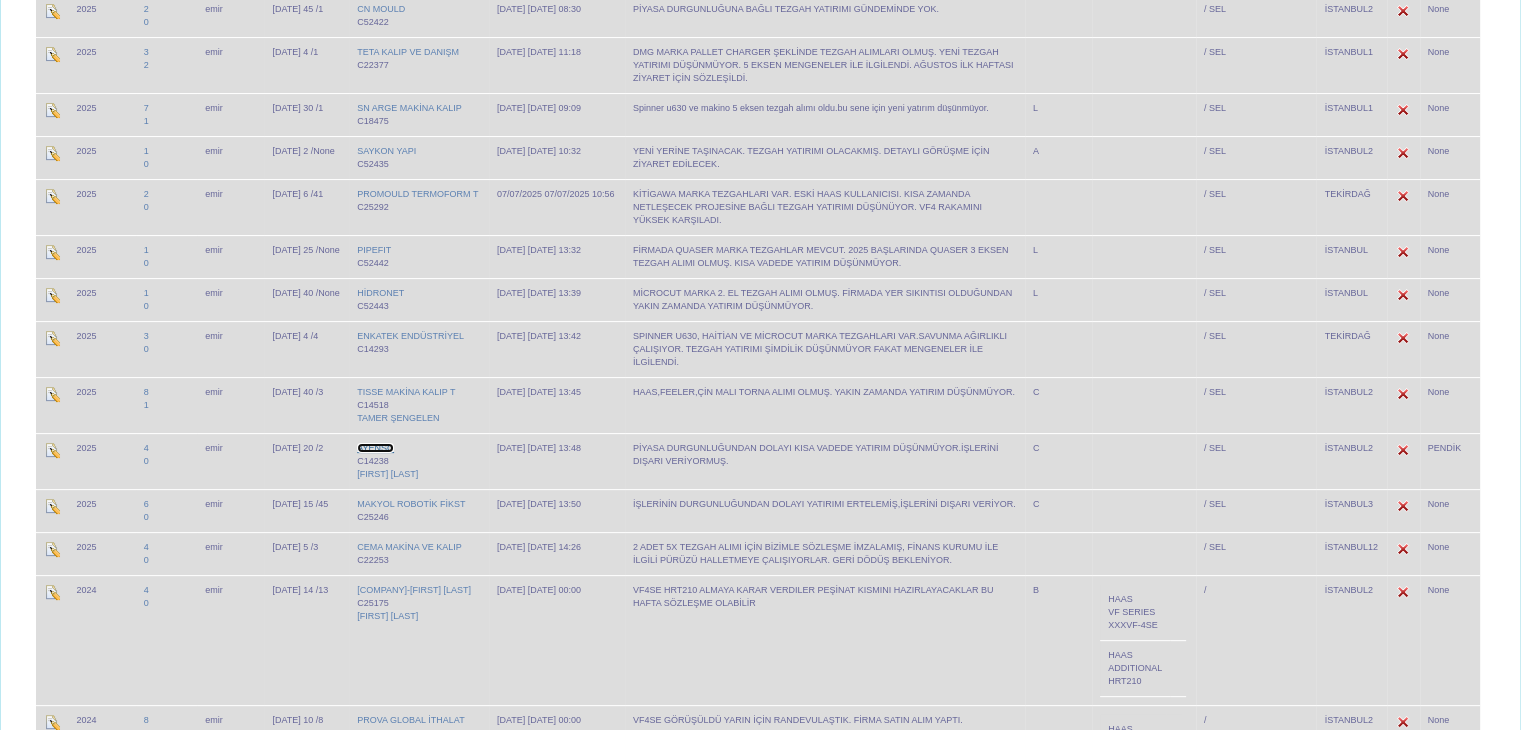 click on "AYENSO" at bounding box center (375, 448) 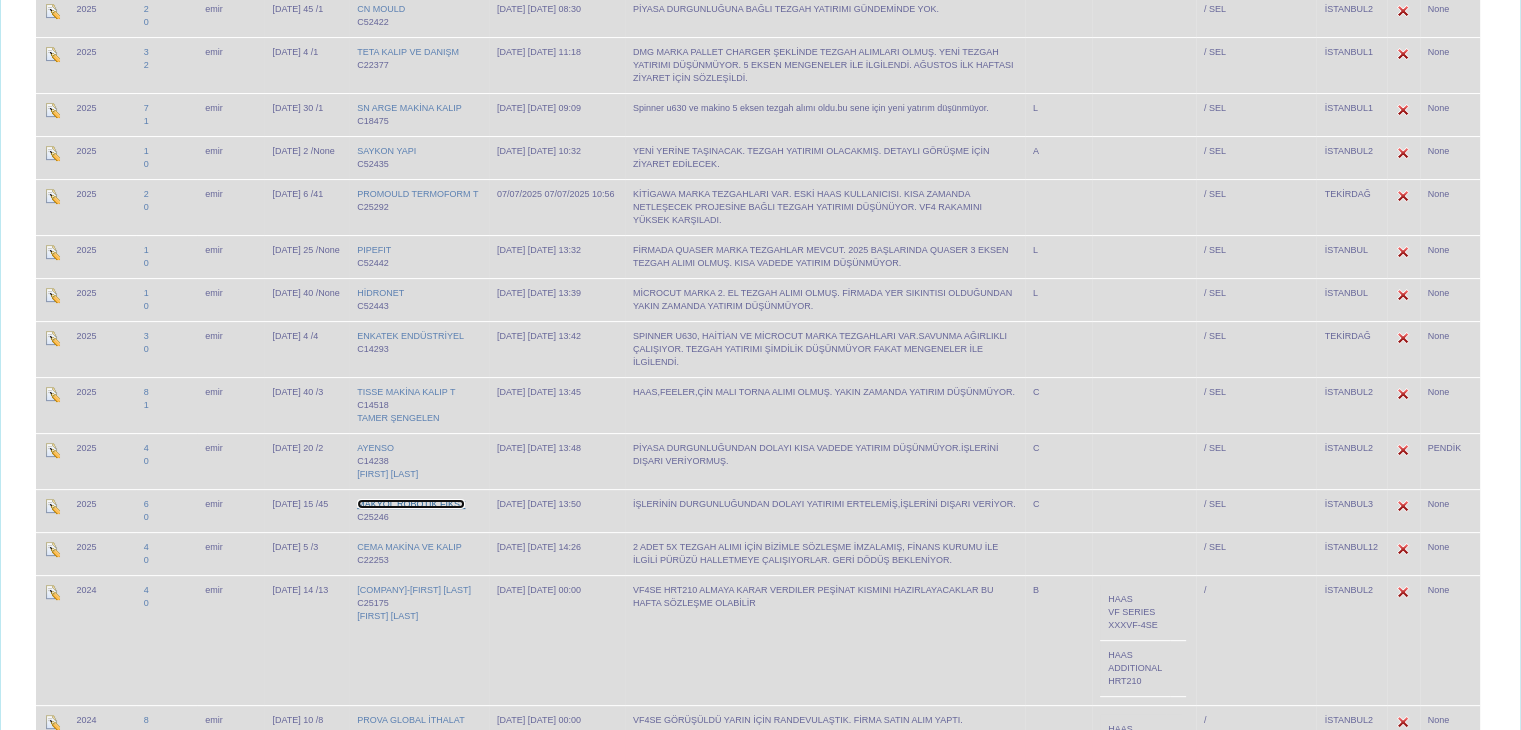 click on "MAKYOL ROBOTİK FİKST" at bounding box center [411, 504] 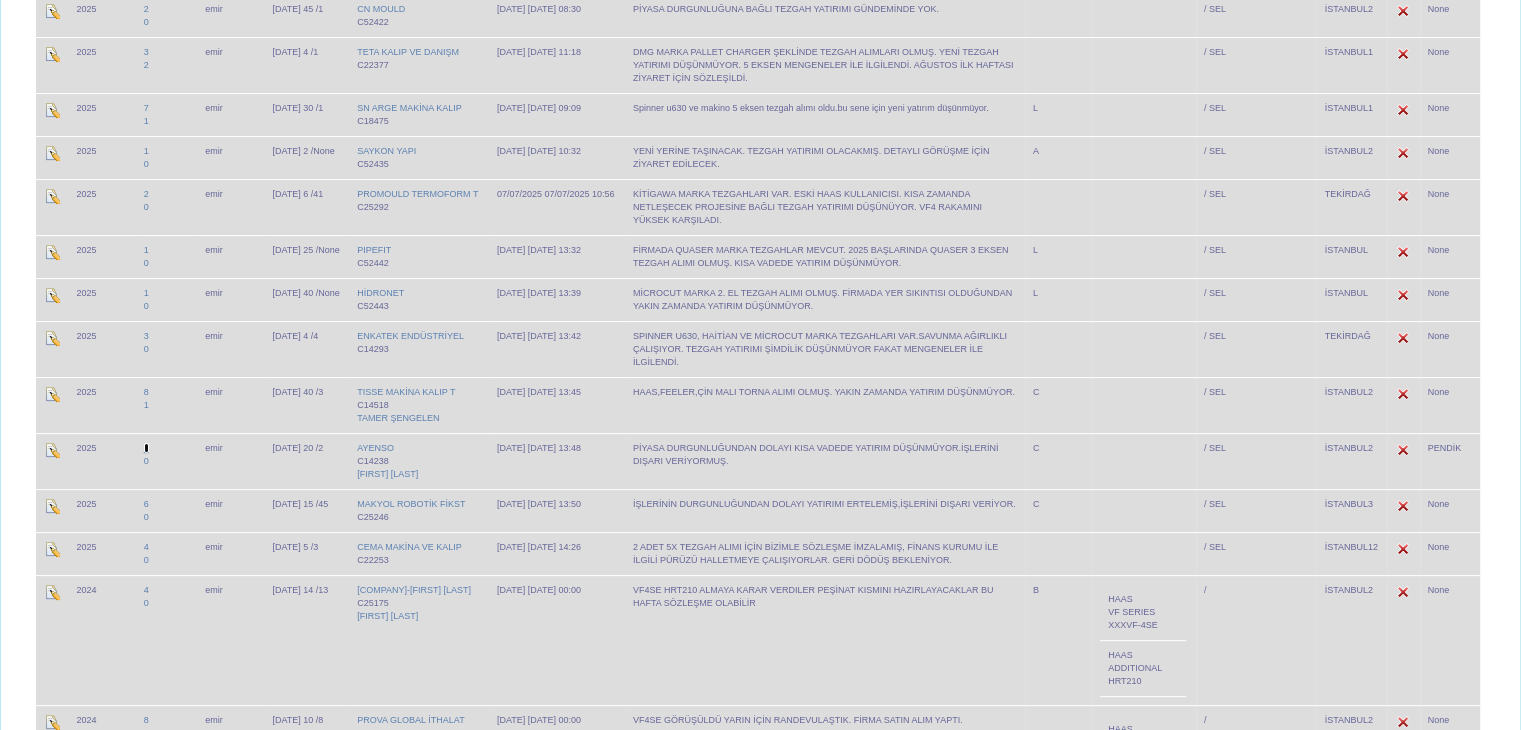 click on "4" at bounding box center [146, 448] 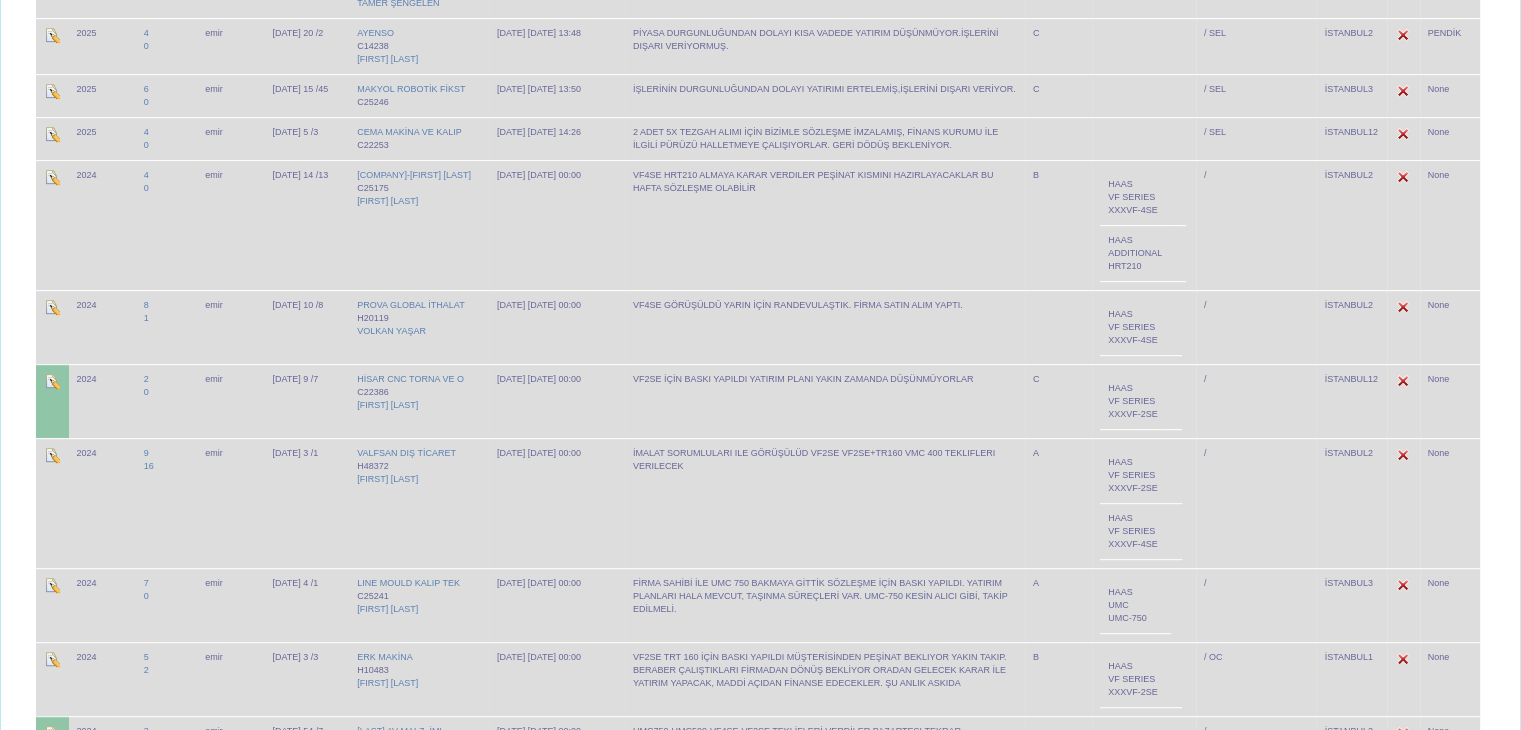 scroll, scrollTop: 780, scrollLeft: 0, axis: vertical 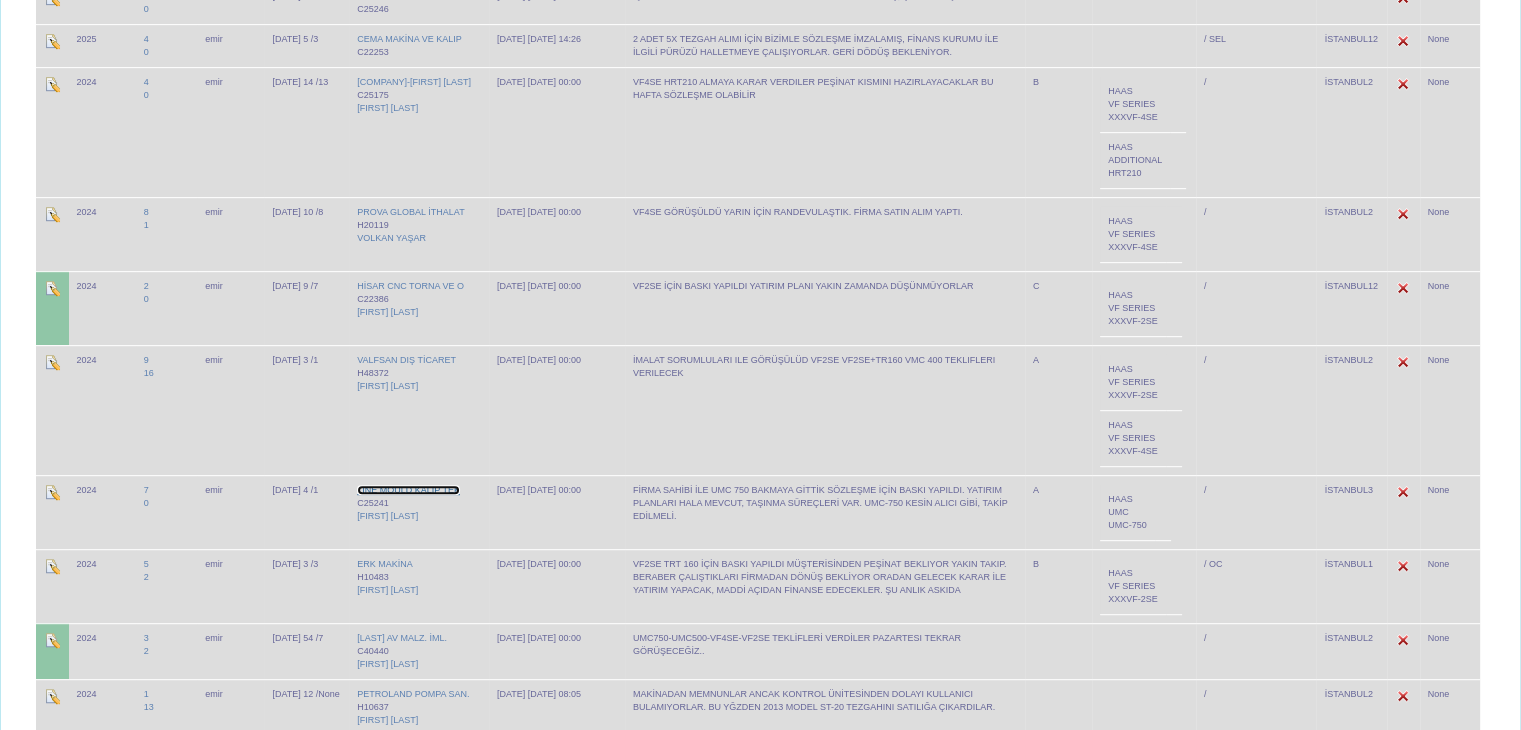 click on "LINE MOULD KALIP TEK" at bounding box center (408, 490) 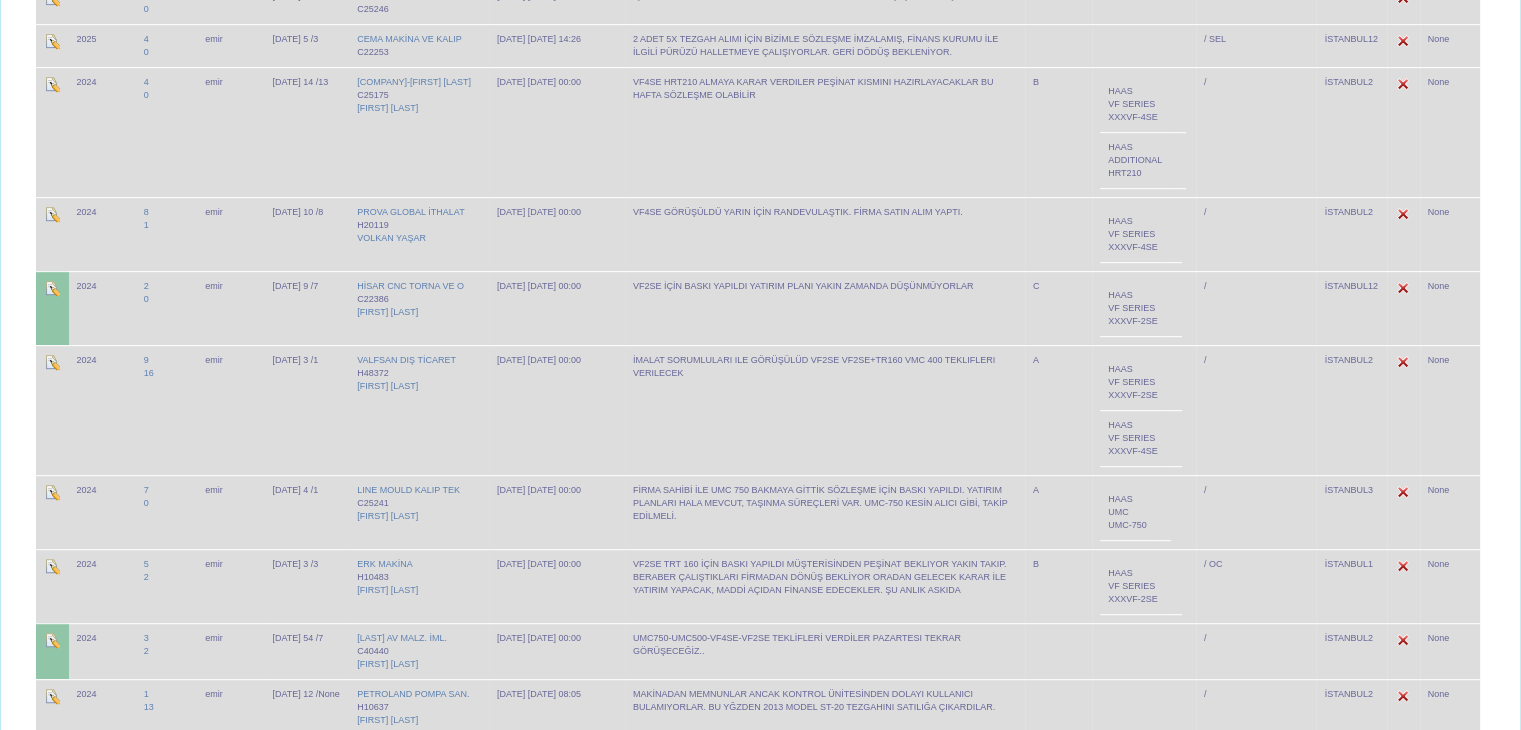 scroll, scrollTop: 1506, scrollLeft: 0, axis: vertical 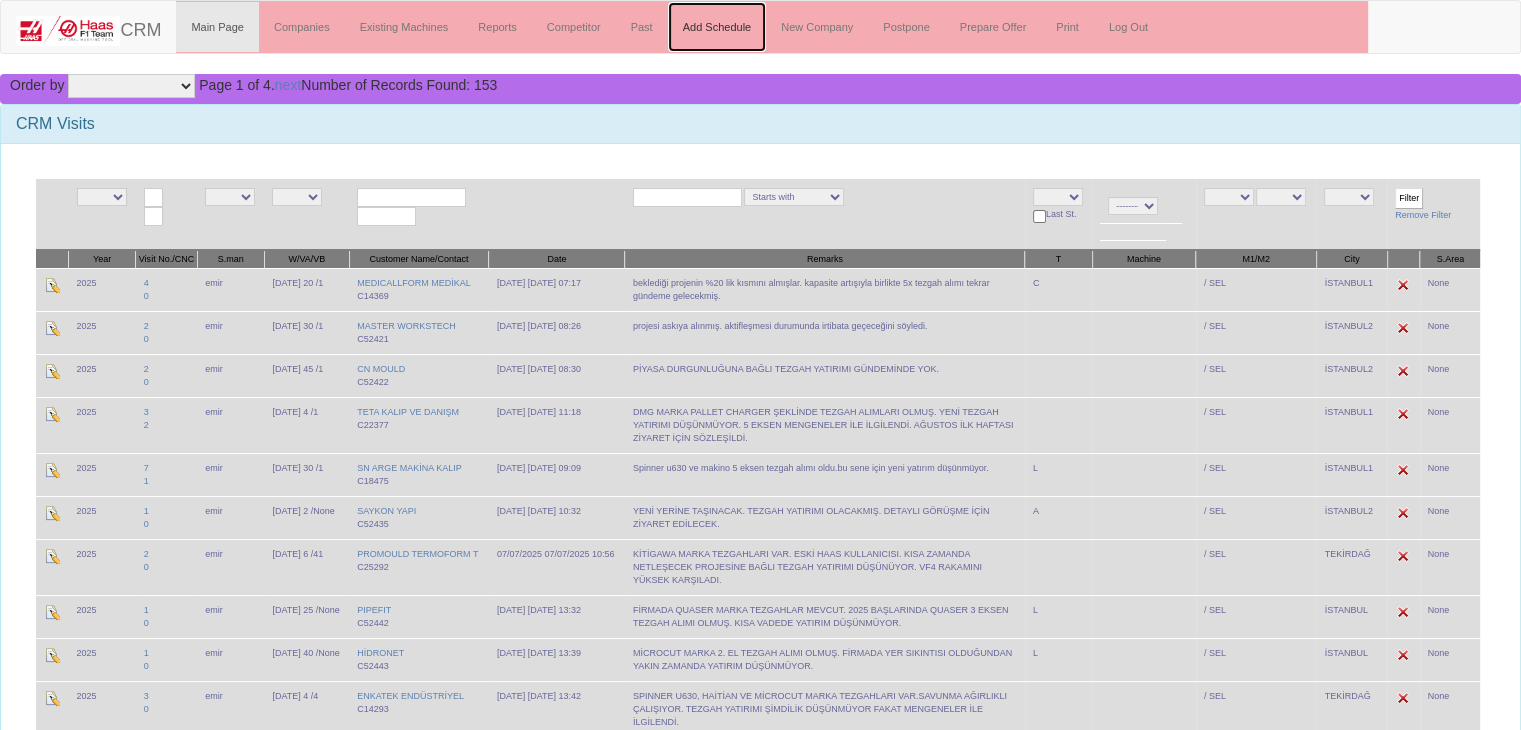 click on "Add Schedule" at bounding box center [717, 27] 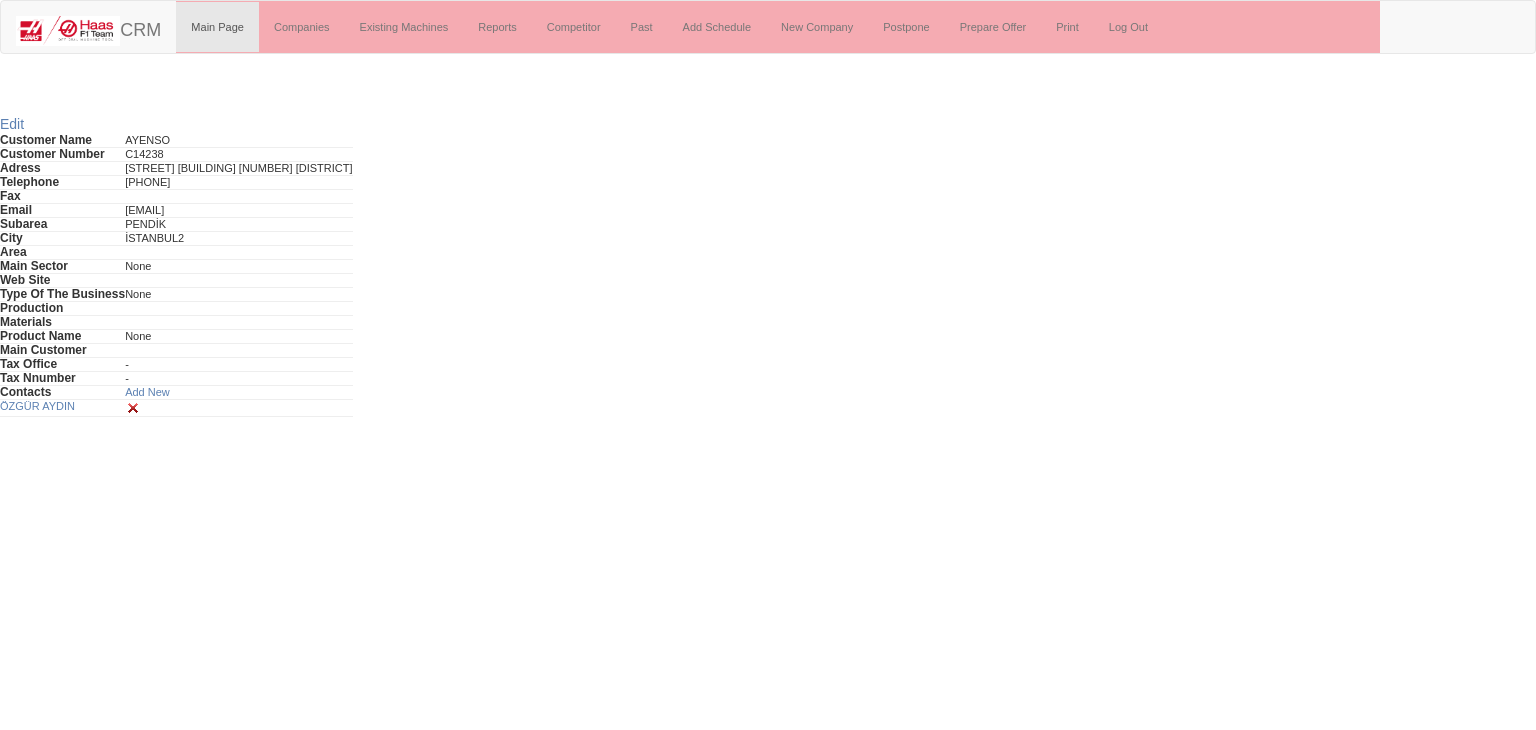 scroll, scrollTop: 0, scrollLeft: 0, axis: both 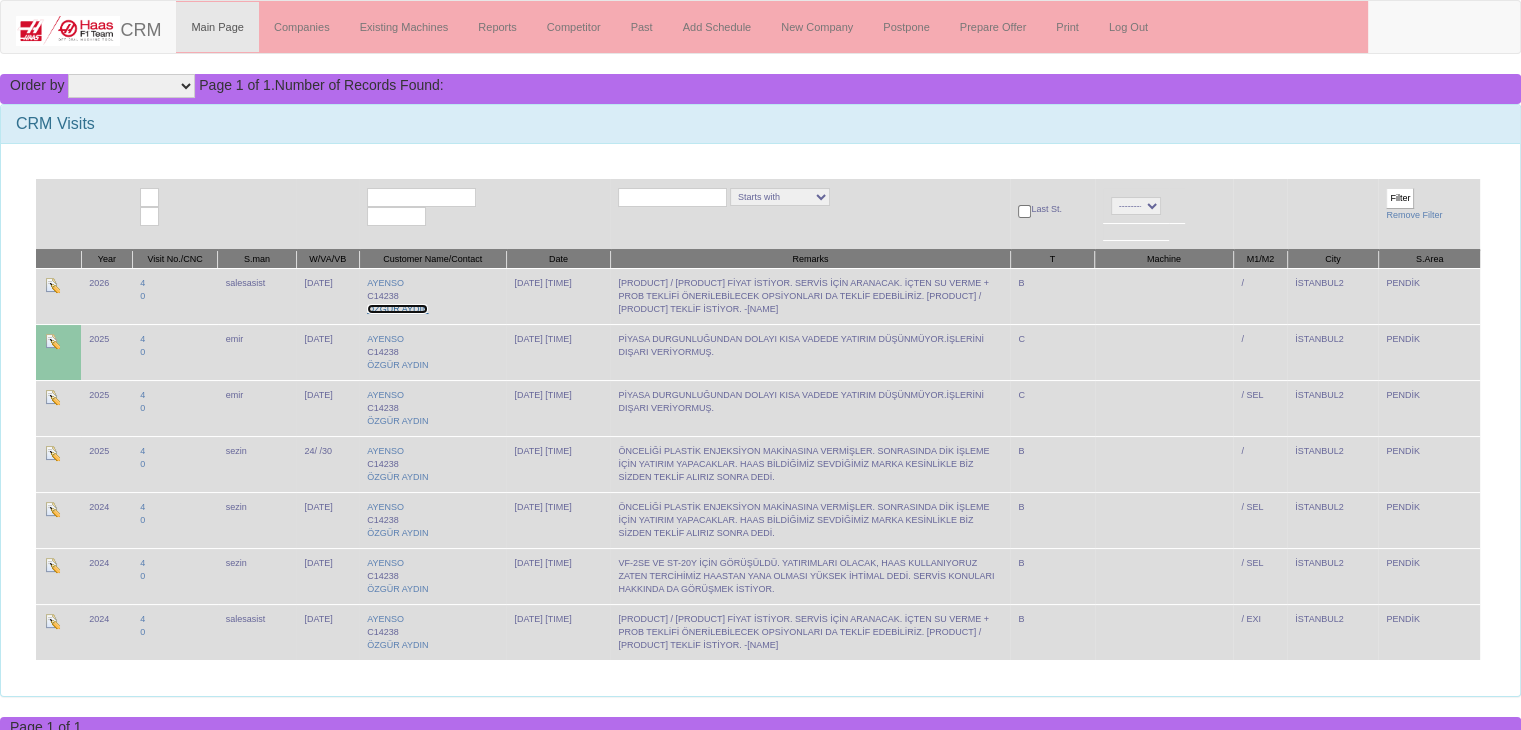 click on "LOREM IPSUM" at bounding box center [392, 309] 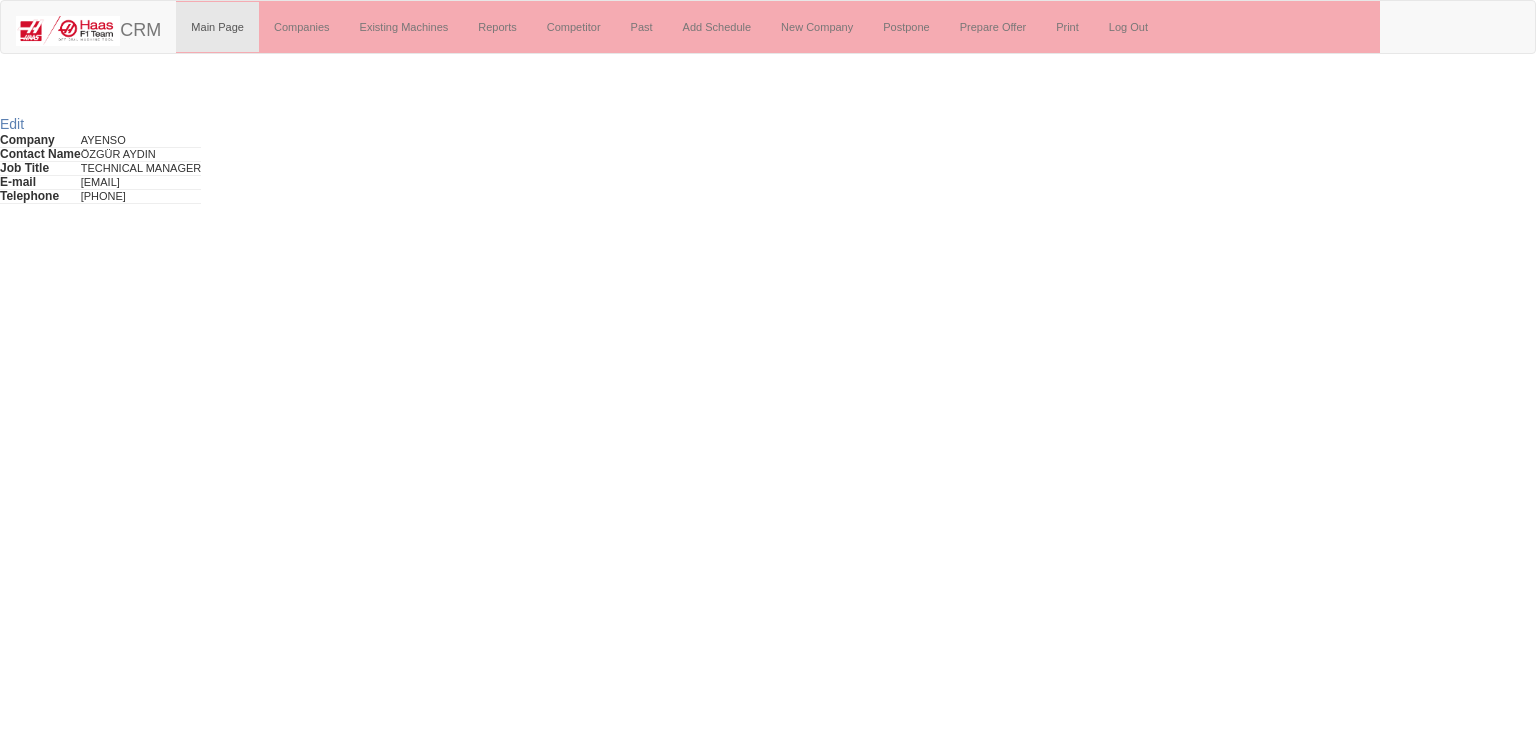 scroll, scrollTop: 0, scrollLeft: 0, axis: both 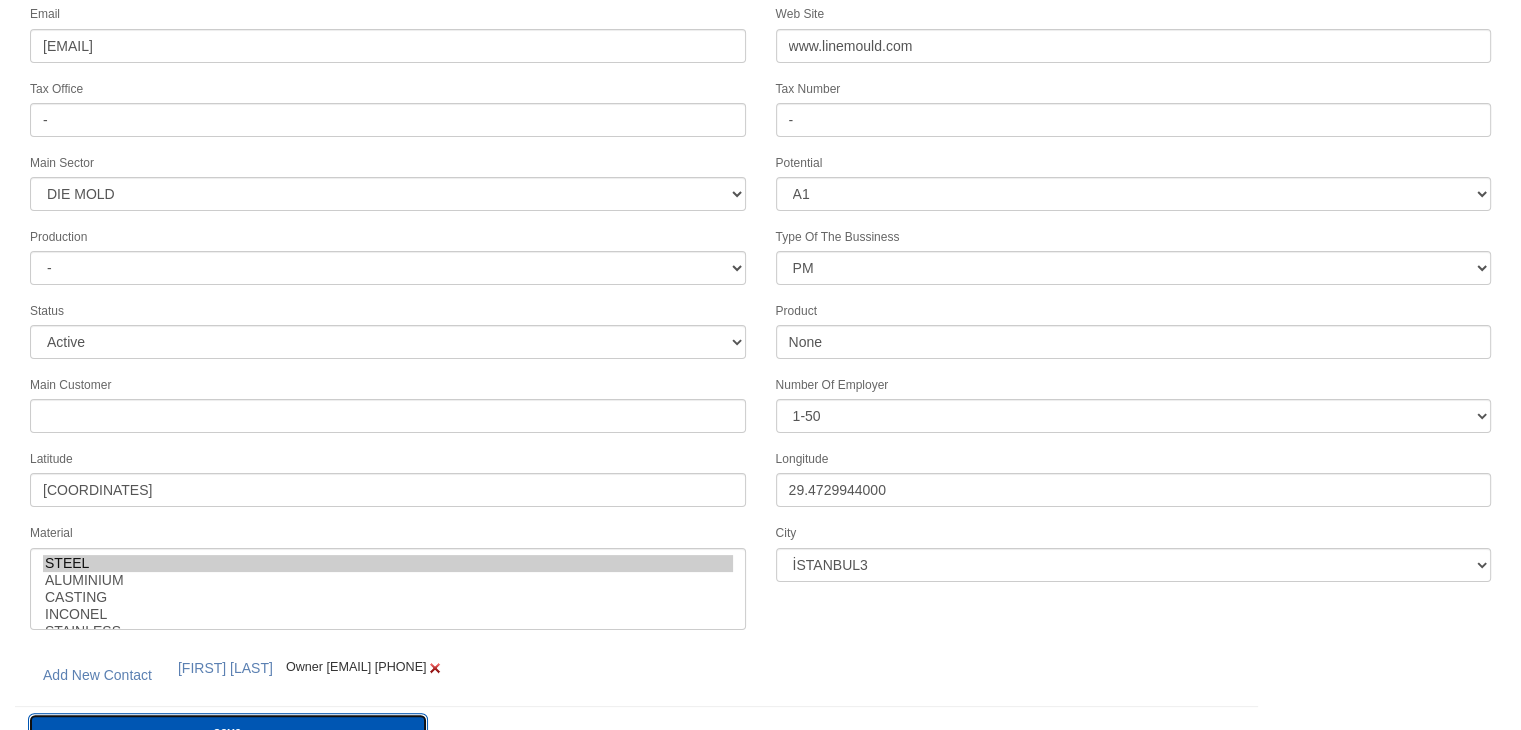 click on "save" at bounding box center [228, 732] 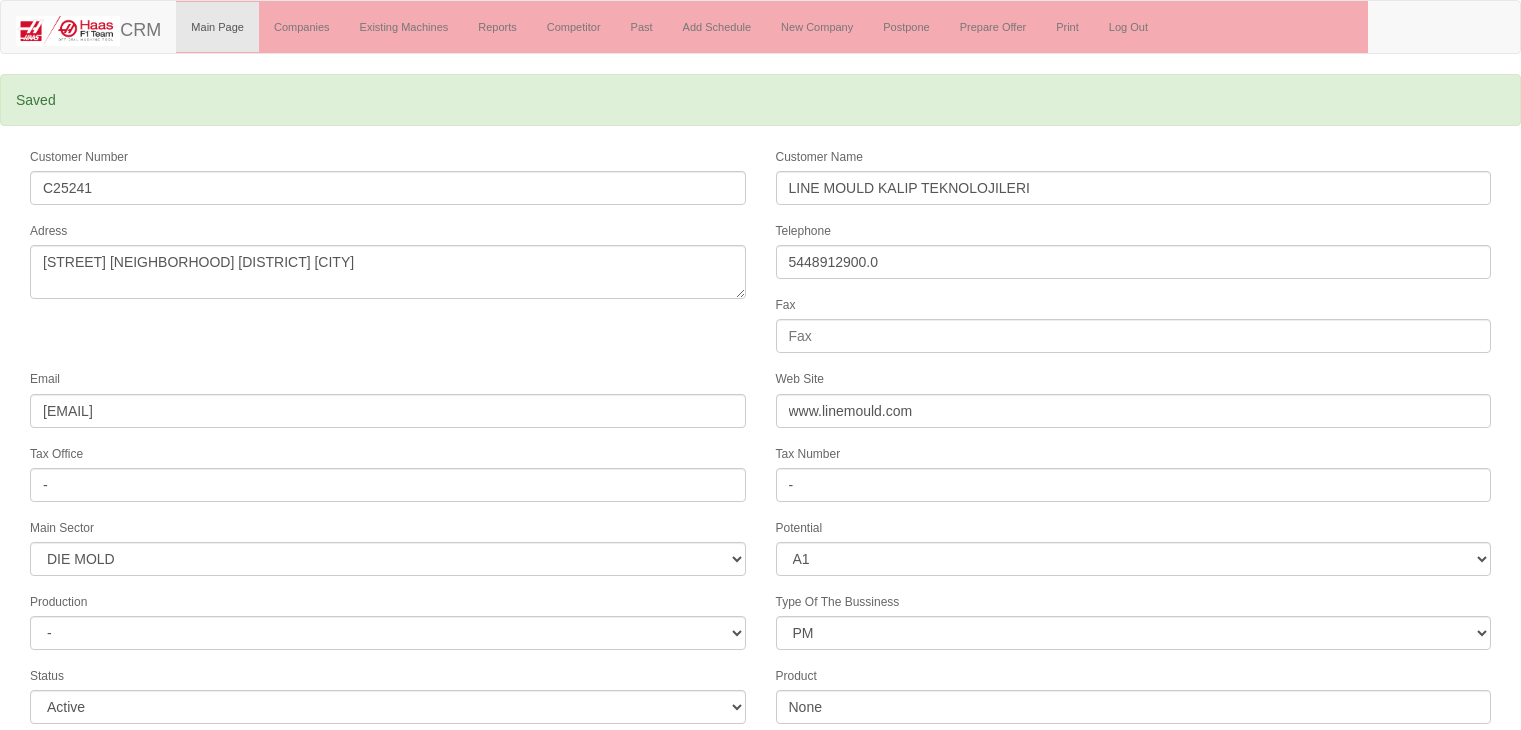 scroll, scrollTop: 0, scrollLeft: 0, axis: both 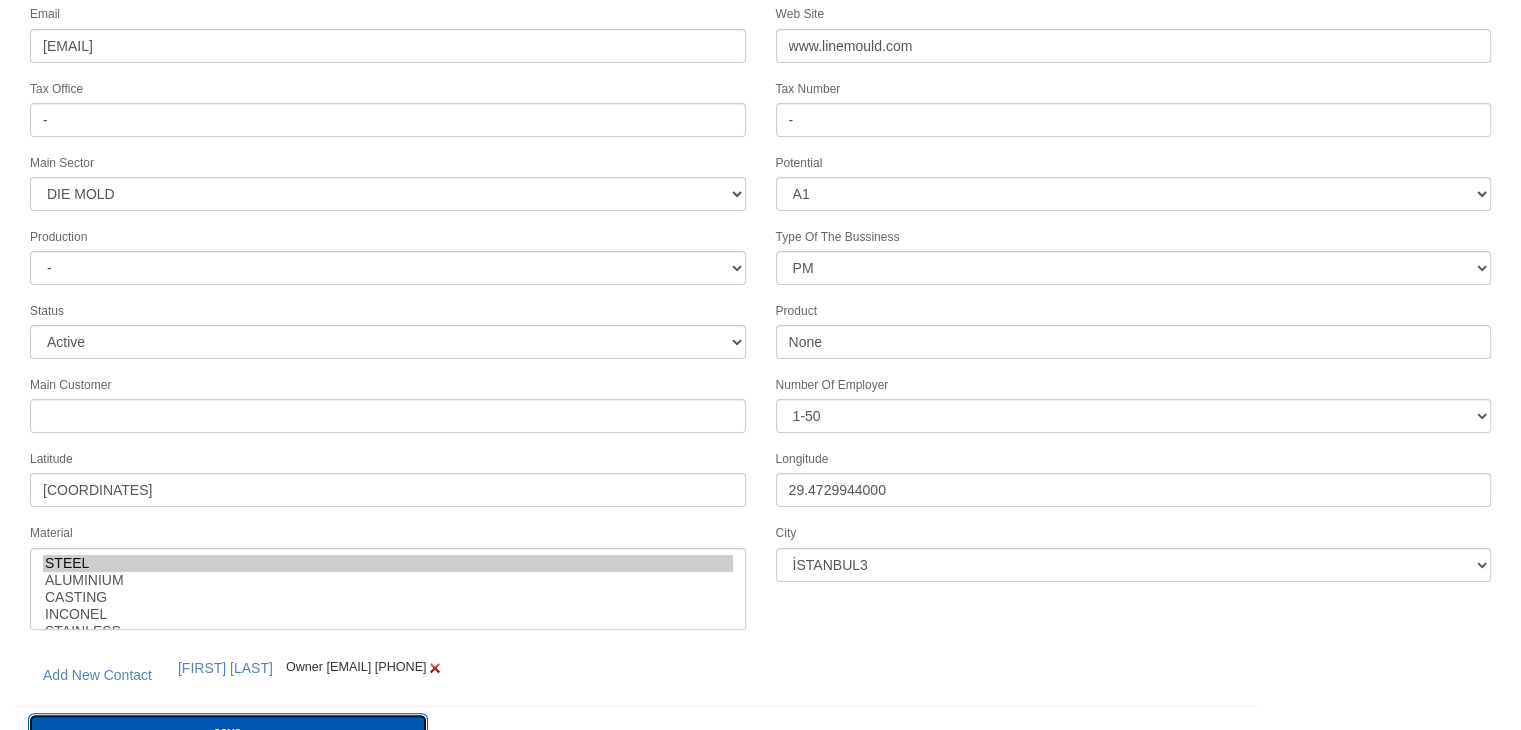 click on "save" at bounding box center [228, 732] 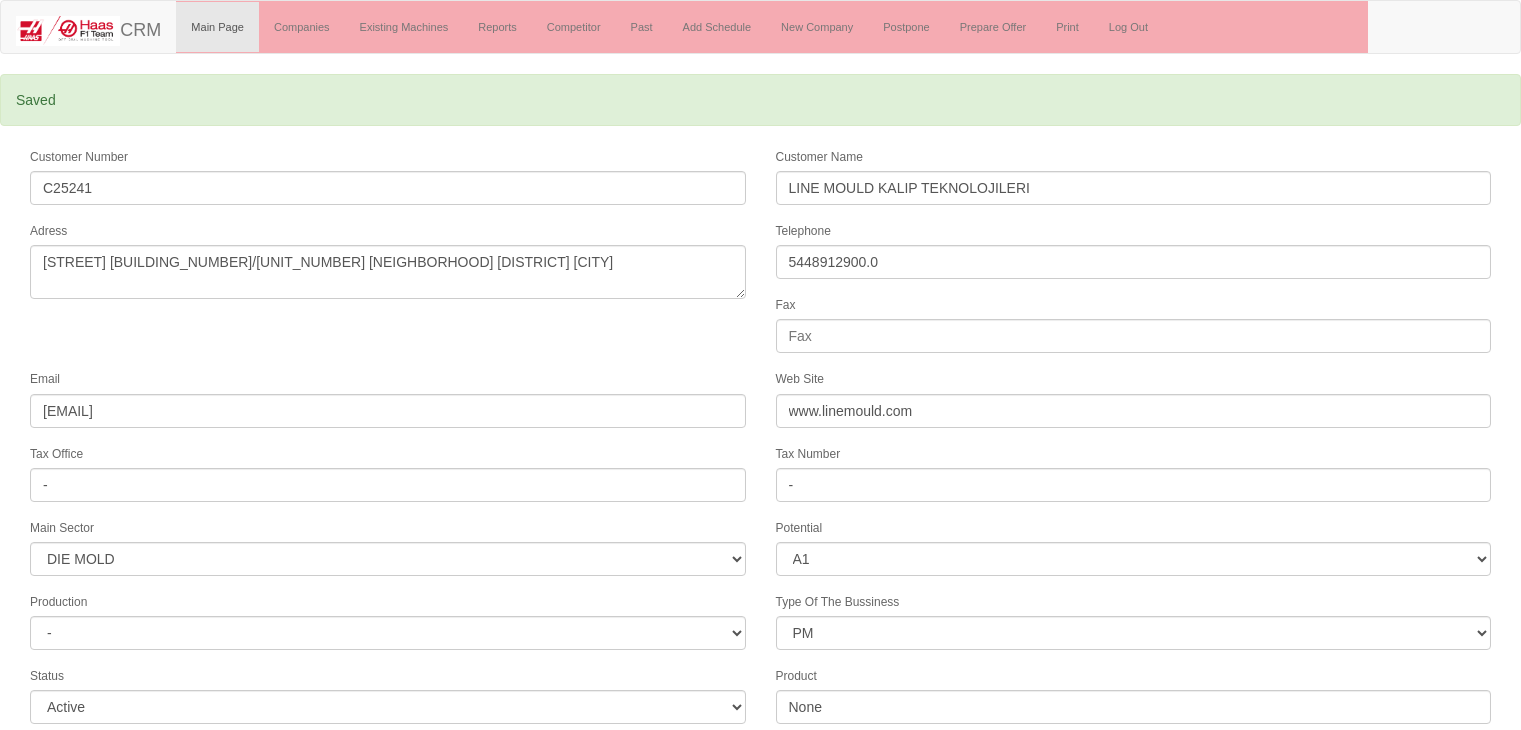 scroll, scrollTop: 0, scrollLeft: 0, axis: both 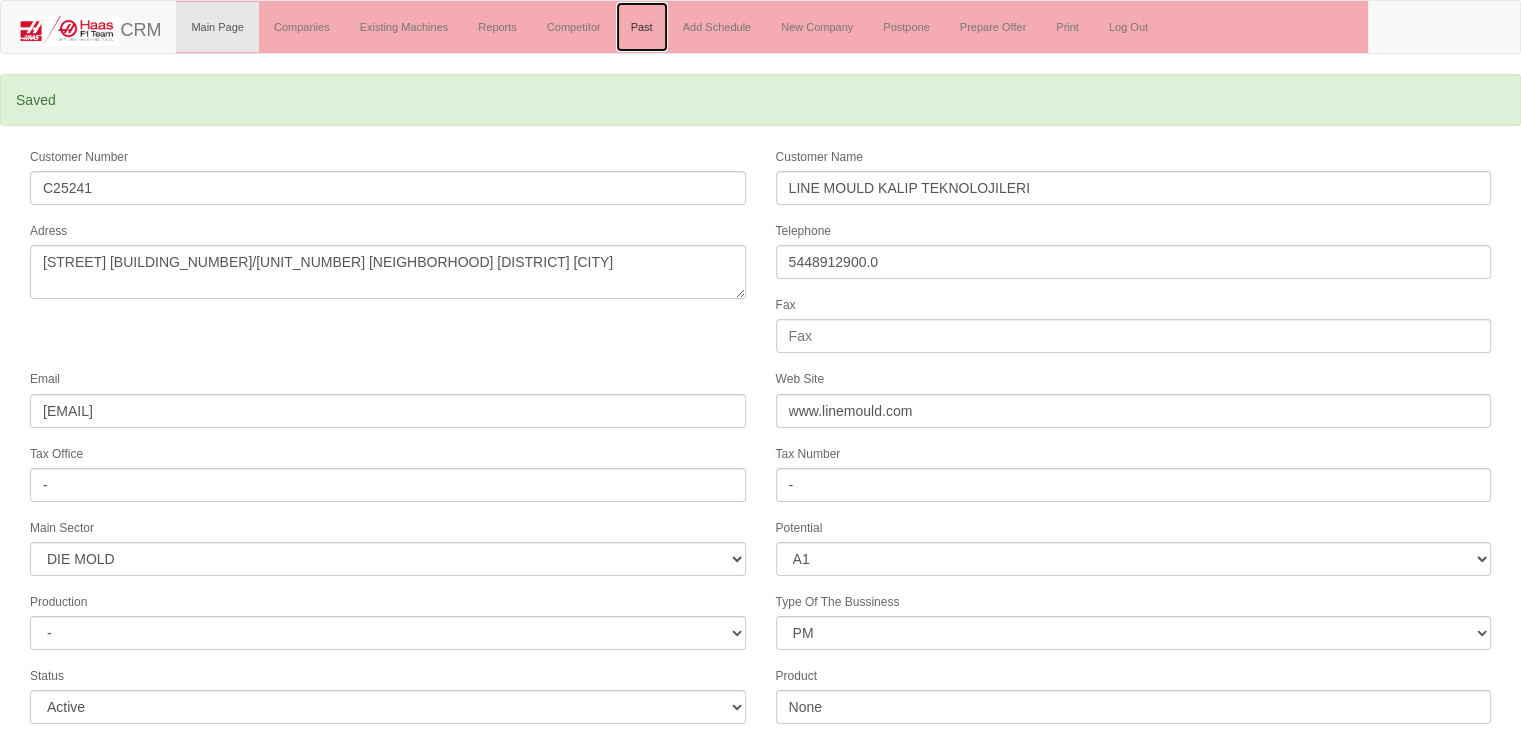 click on "Past" at bounding box center (642, 27) 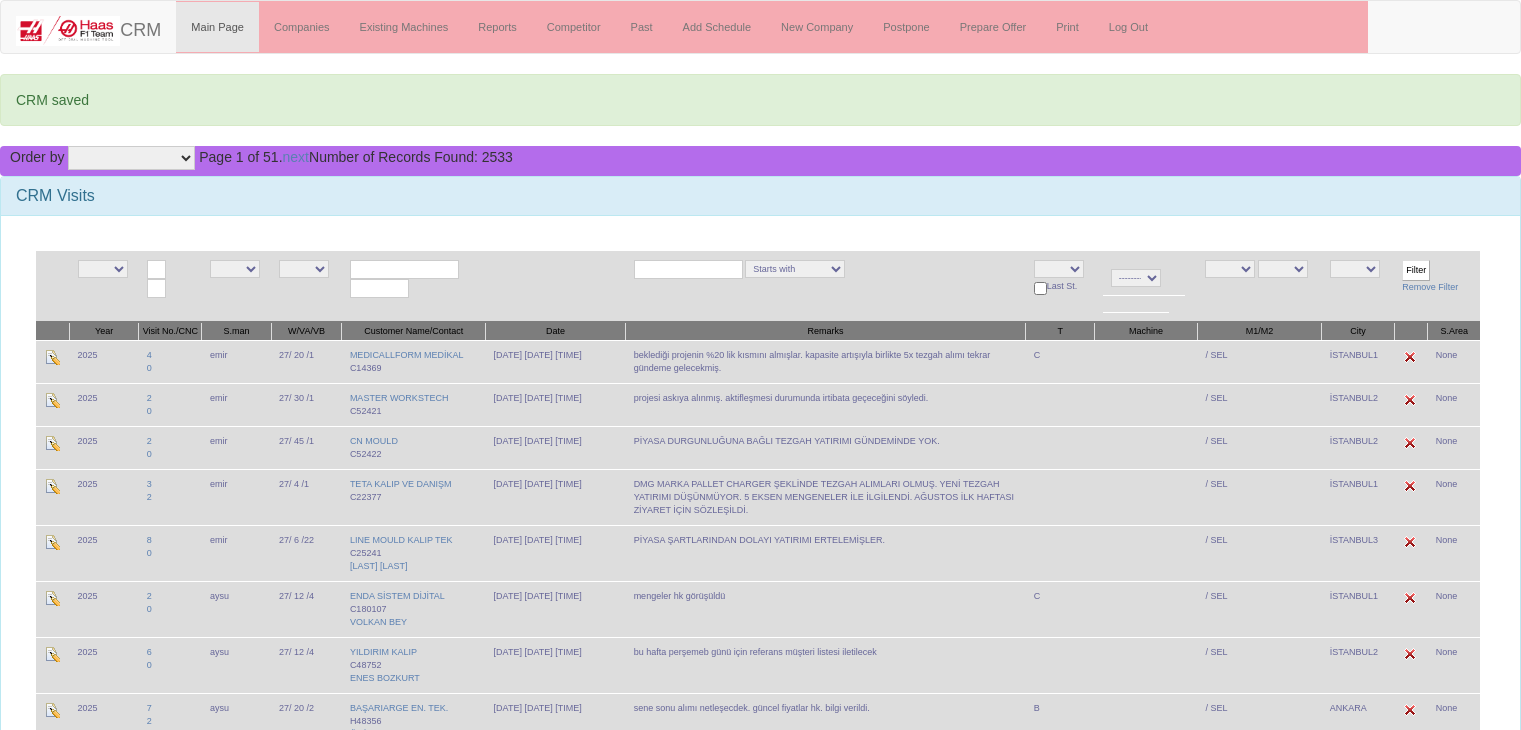 scroll, scrollTop: 0, scrollLeft: 0, axis: both 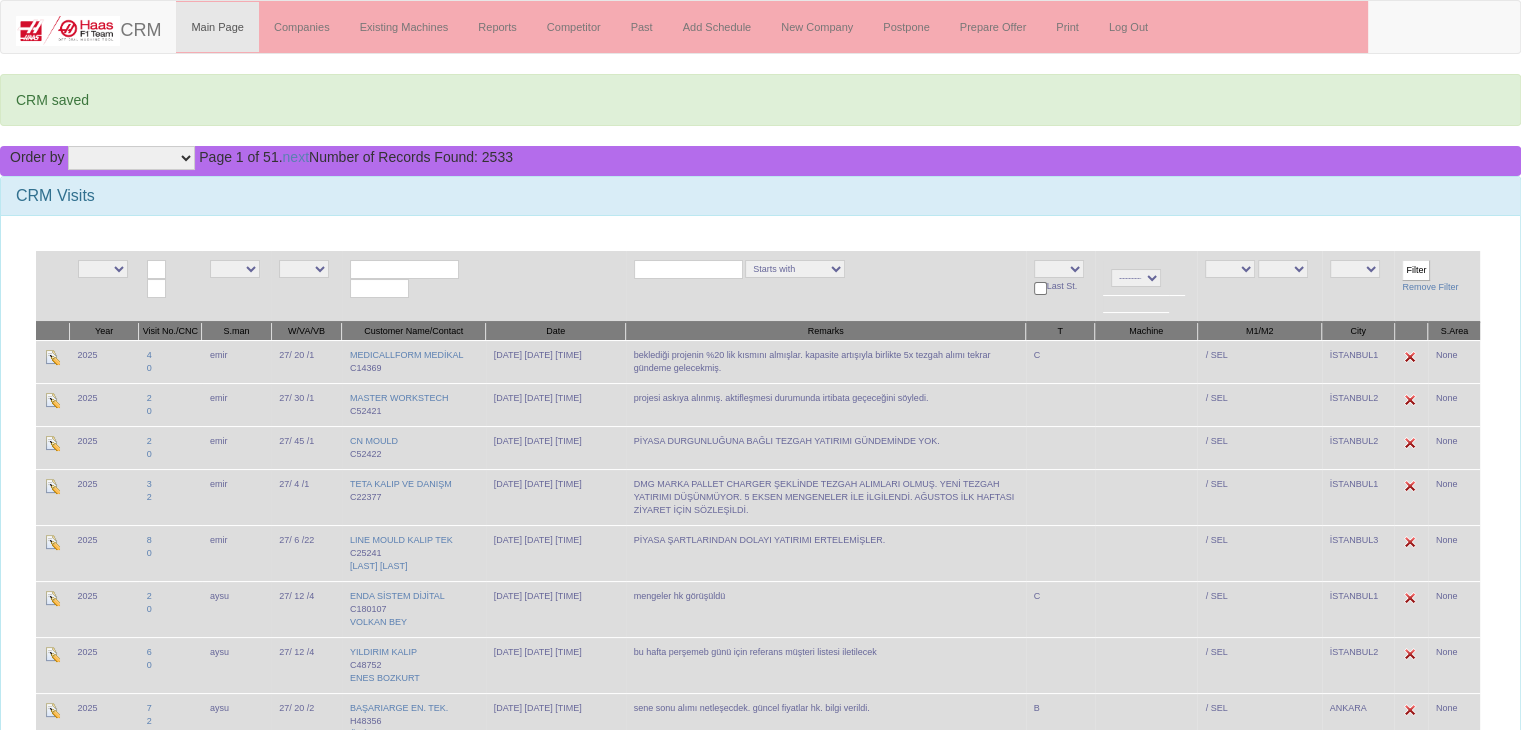 click on "NE
[NAME]
[NAME]
[NAME]
[NAME]
[NAME]
[NAME]
[NAME]
[NAME]
[NAME]
[NAME]
[NAME]
[NAME]
[NAME]
[NAME]" at bounding box center [235, 269] 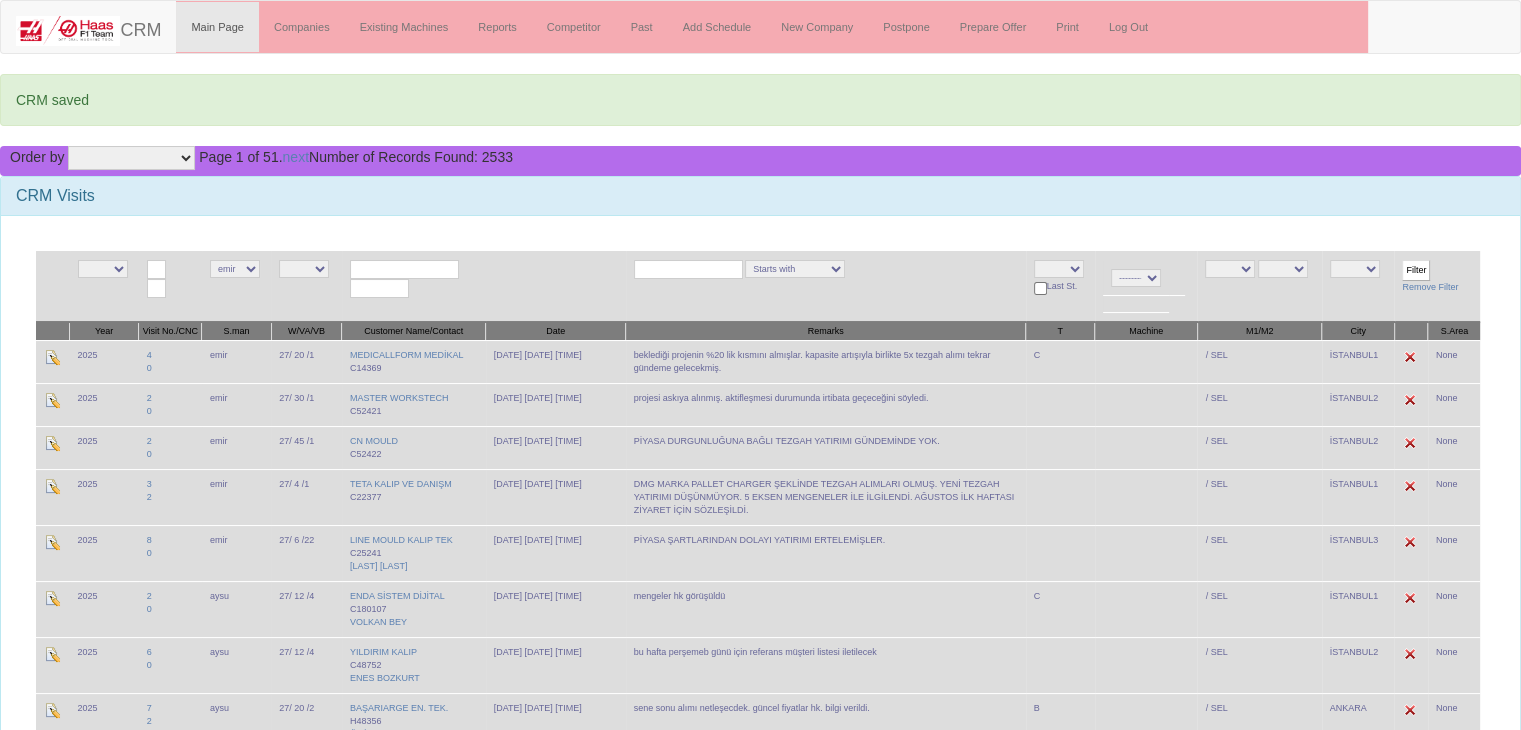 click on "Filter" at bounding box center [1416, 270] 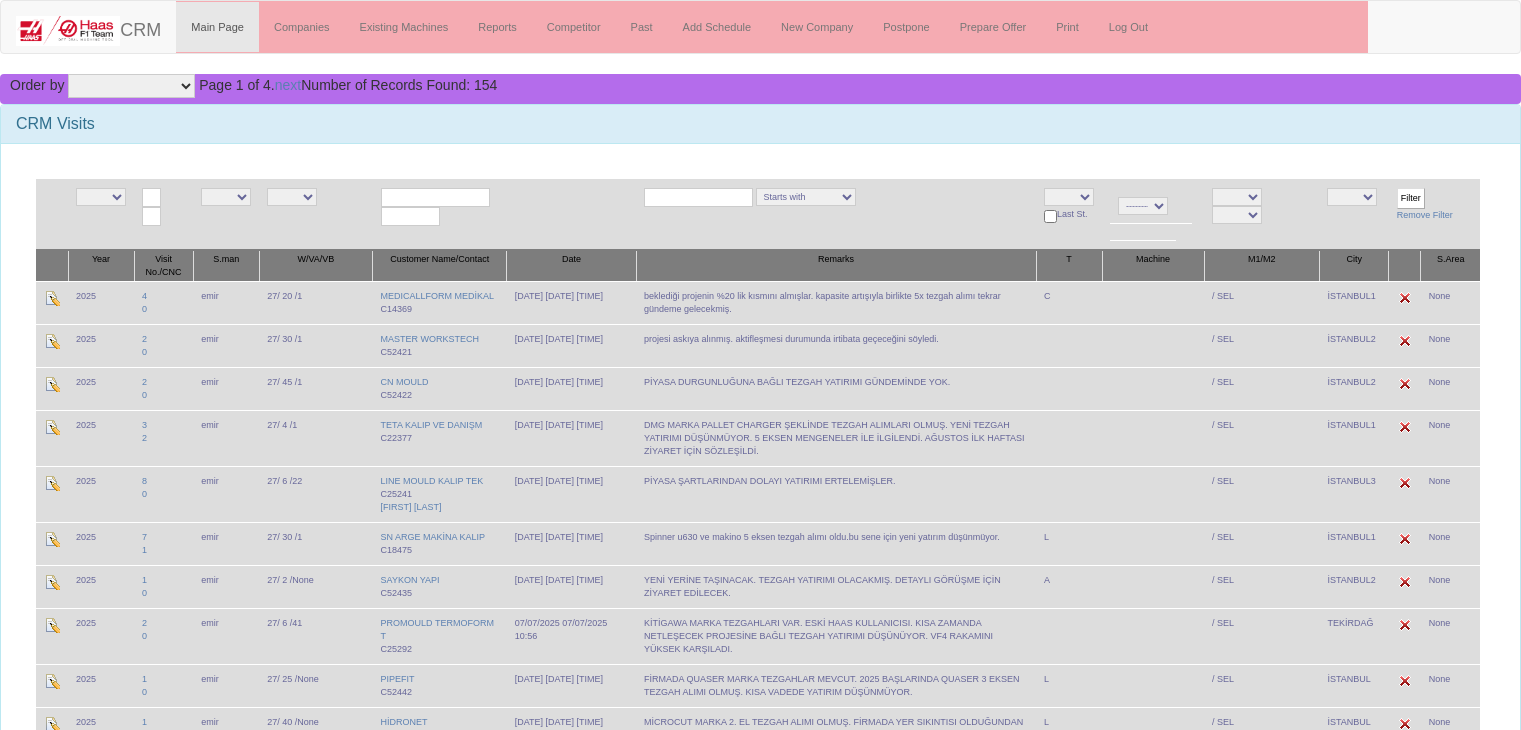 scroll, scrollTop: 0, scrollLeft: 0, axis: both 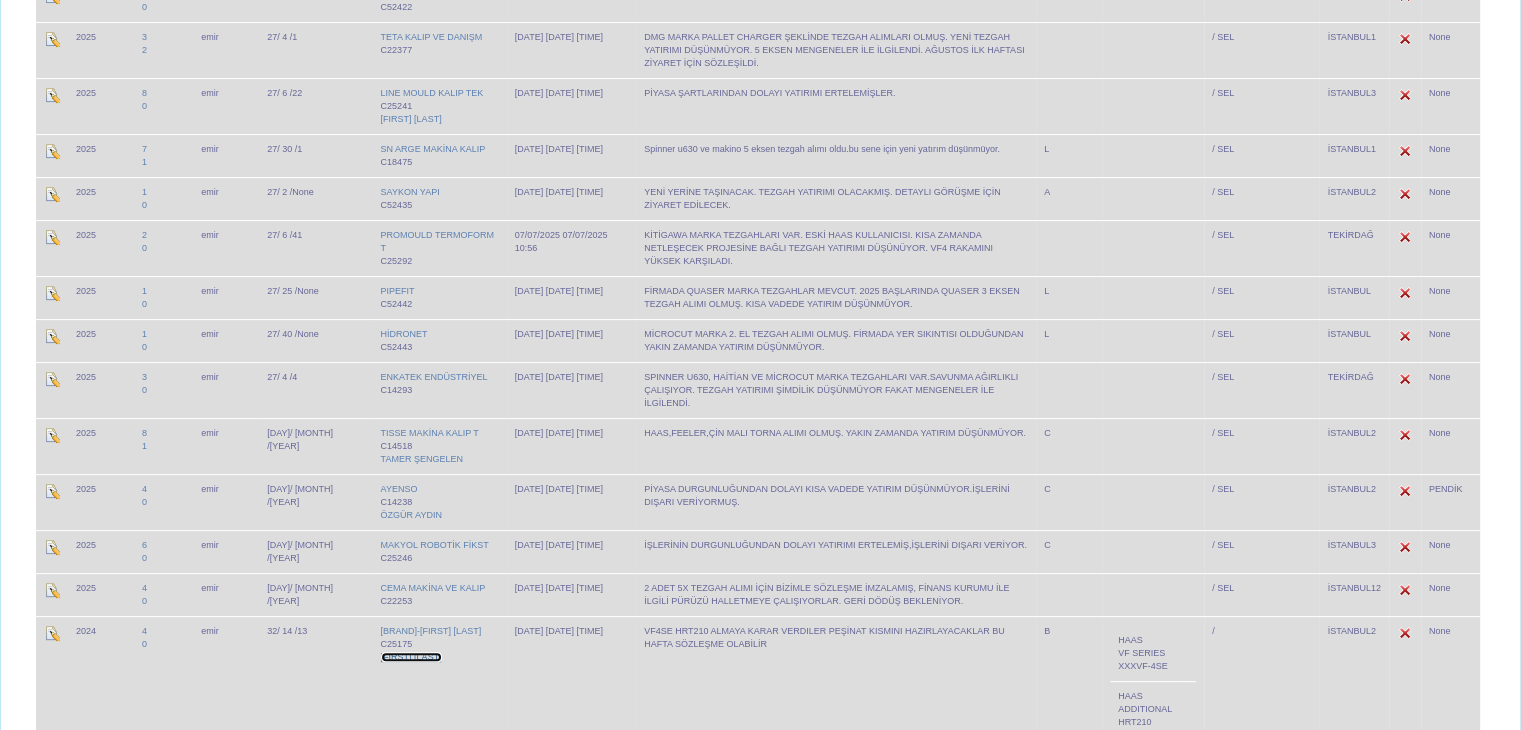click on "[FIRST] [LAST]" at bounding box center (412, 657) 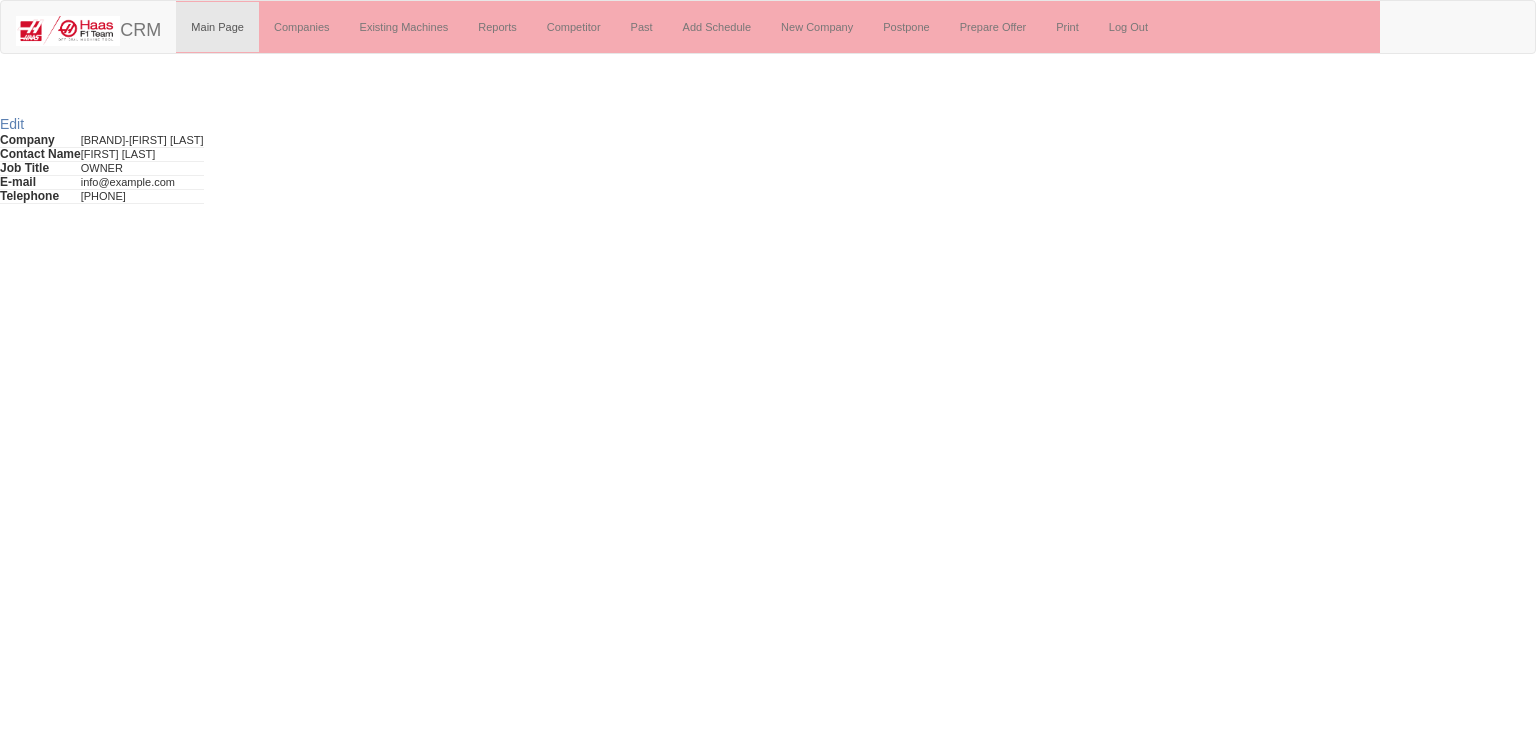 scroll, scrollTop: 0, scrollLeft: 0, axis: both 